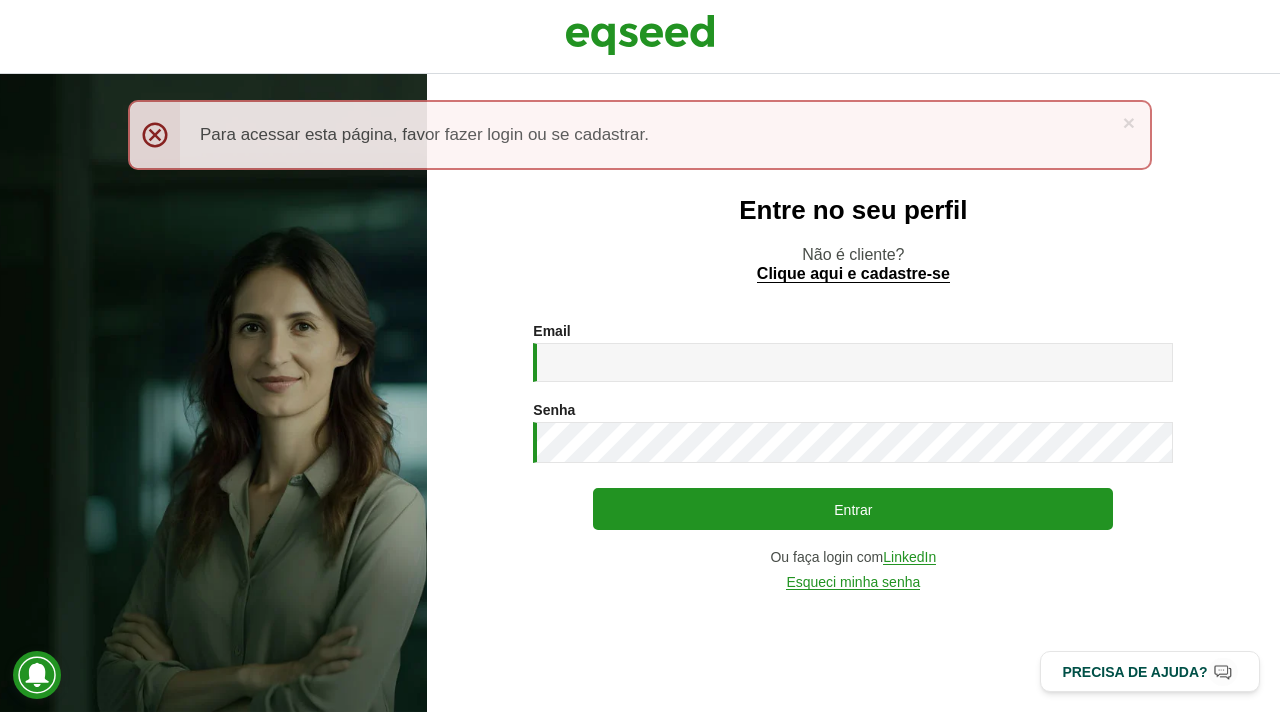 scroll, scrollTop: 0, scrollLeft: 0, axis: both 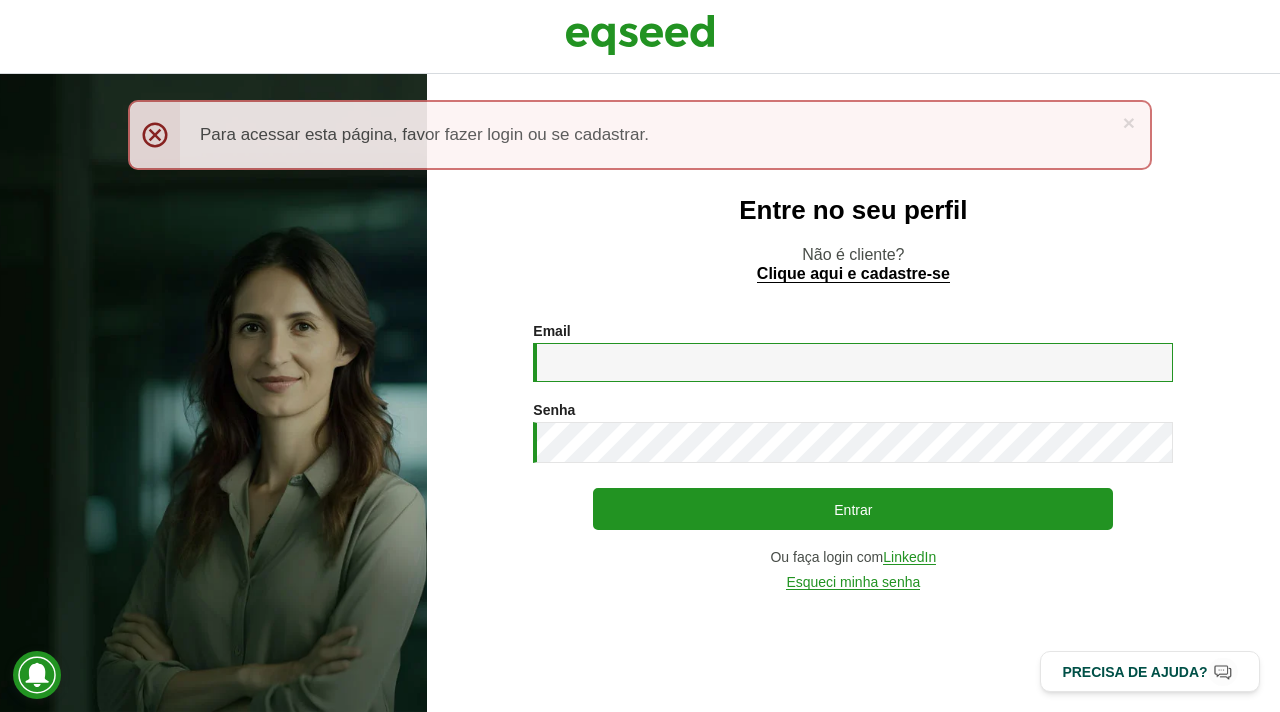 click on "Email  *" at bounding box center [853, 362] 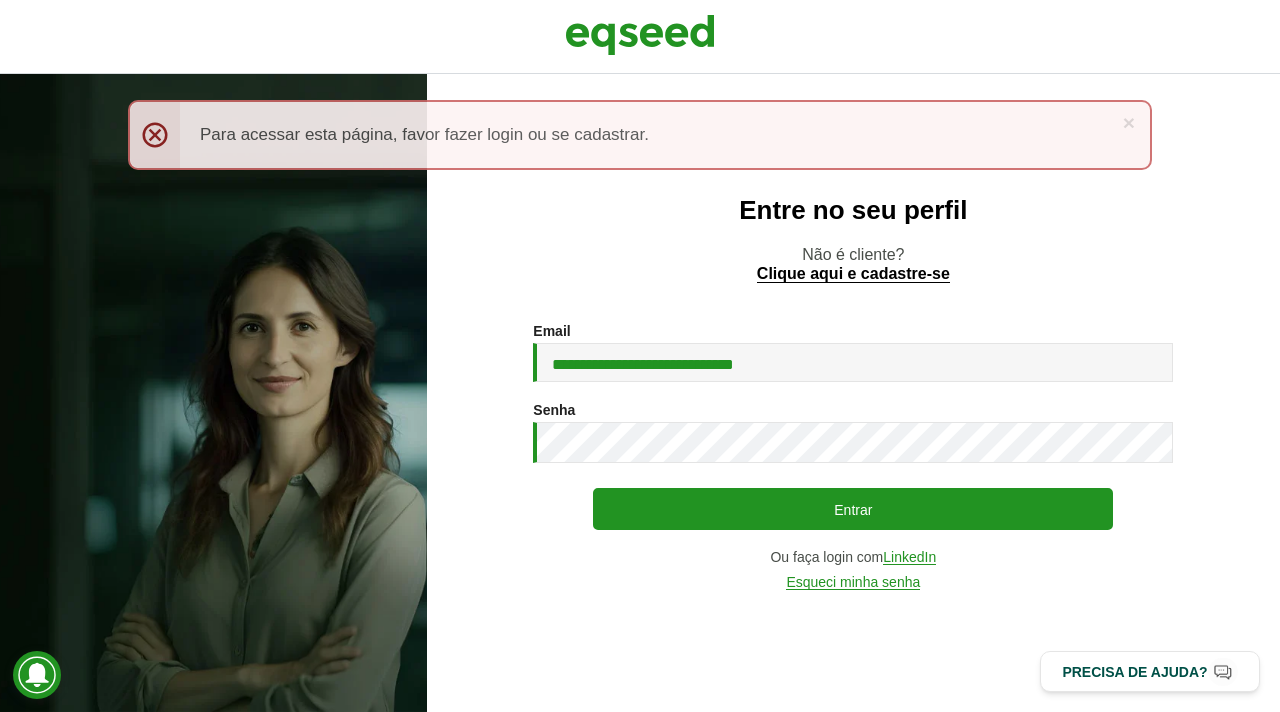 click on "**********" at bounding box center [853, 456] 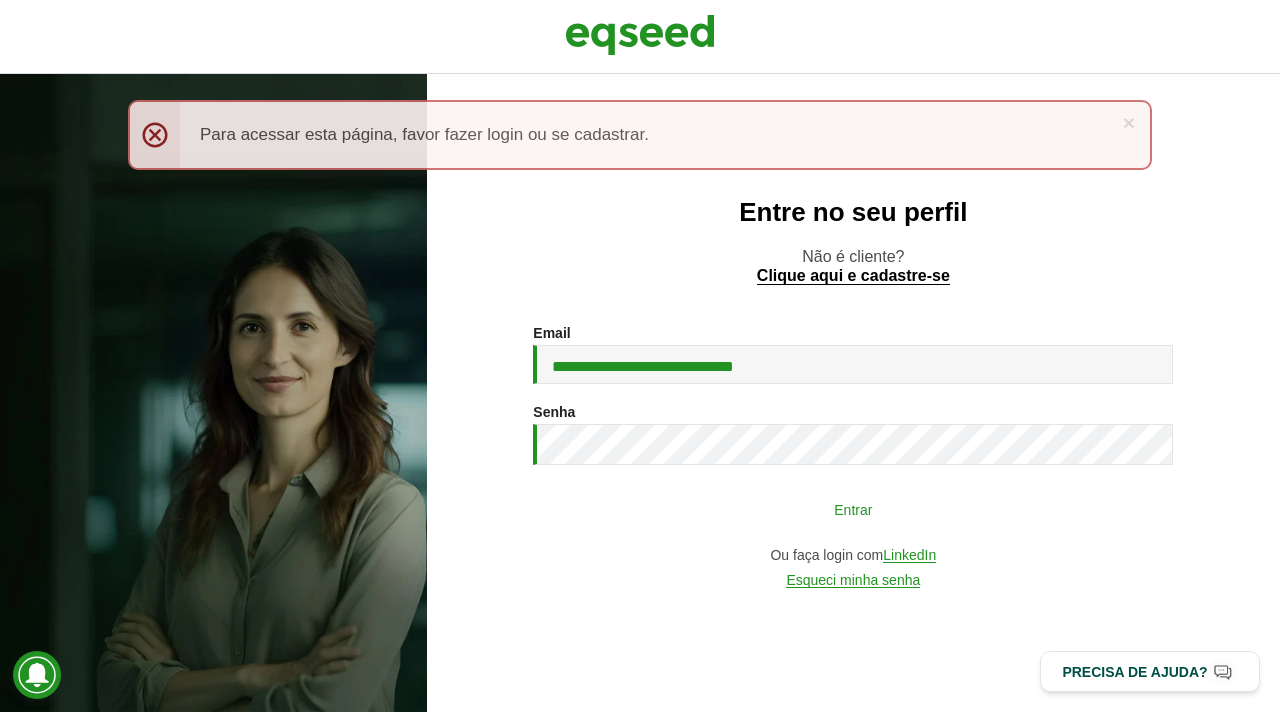 click on "Entrar" at bounding box center (853, 509) 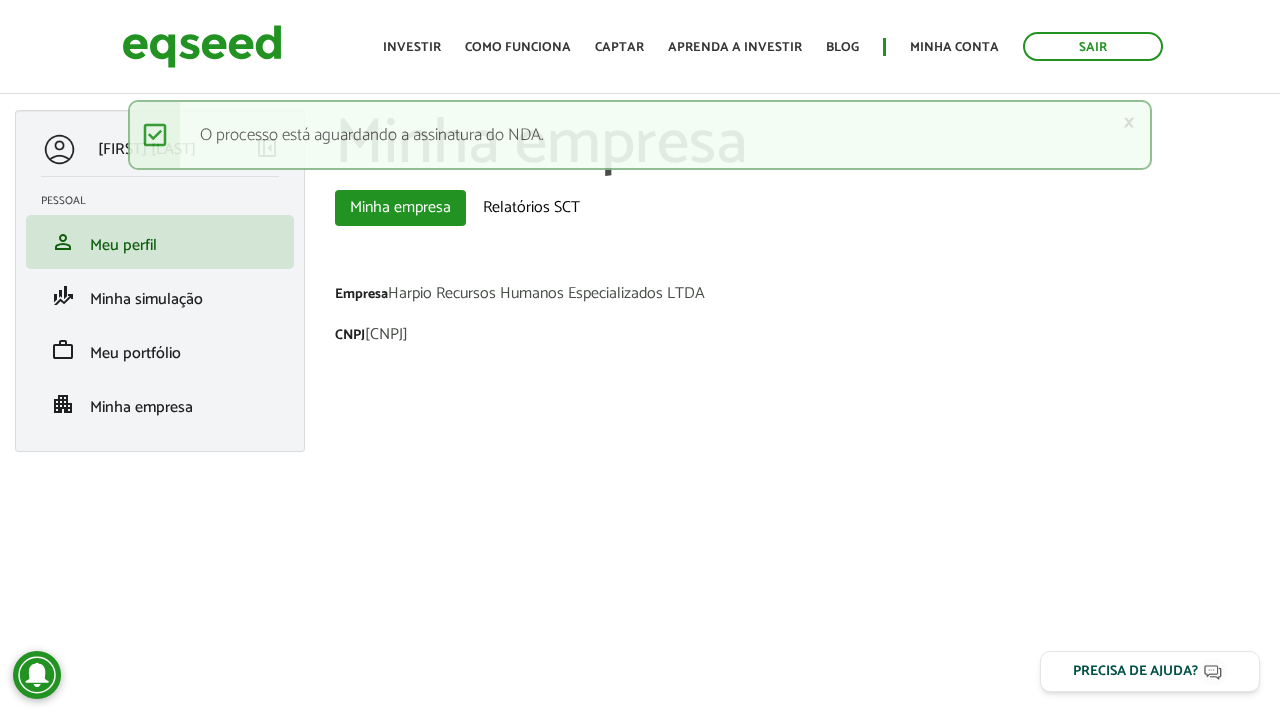scroll, scrollTop: 0, scrollLeft: 0, axis: both 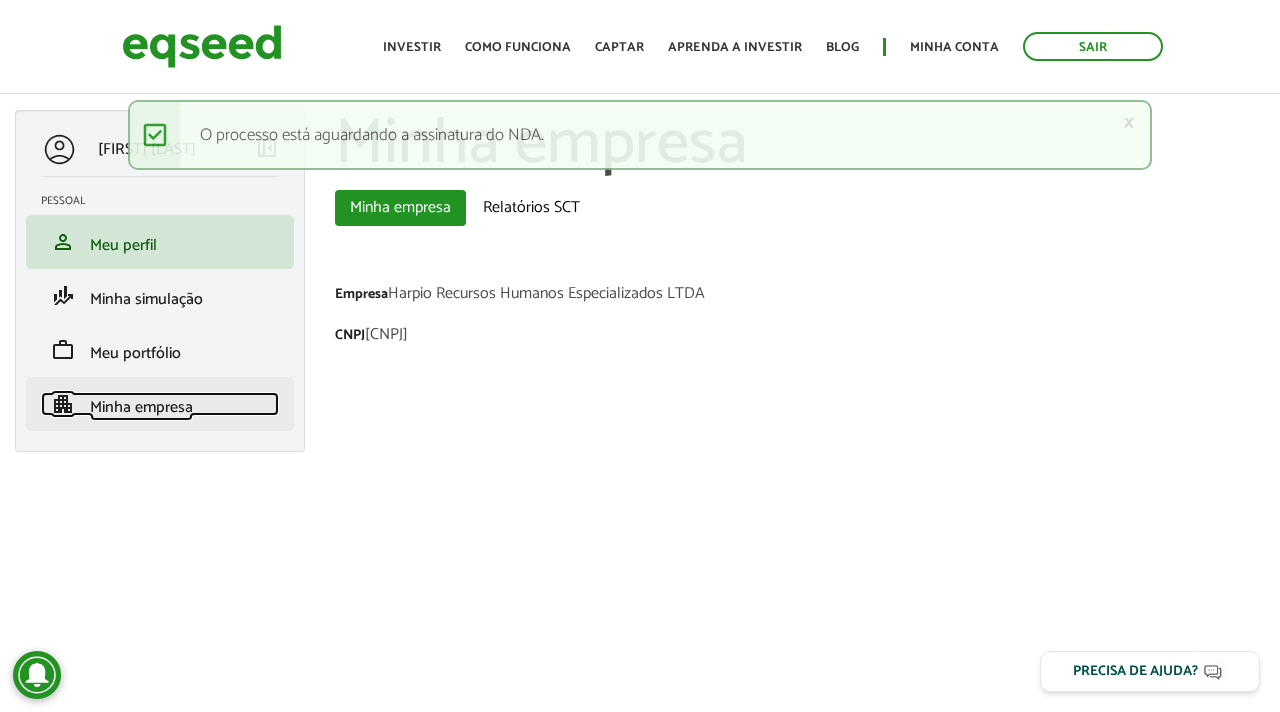 click on "Minha empresa" at bounding box center (141, 407) 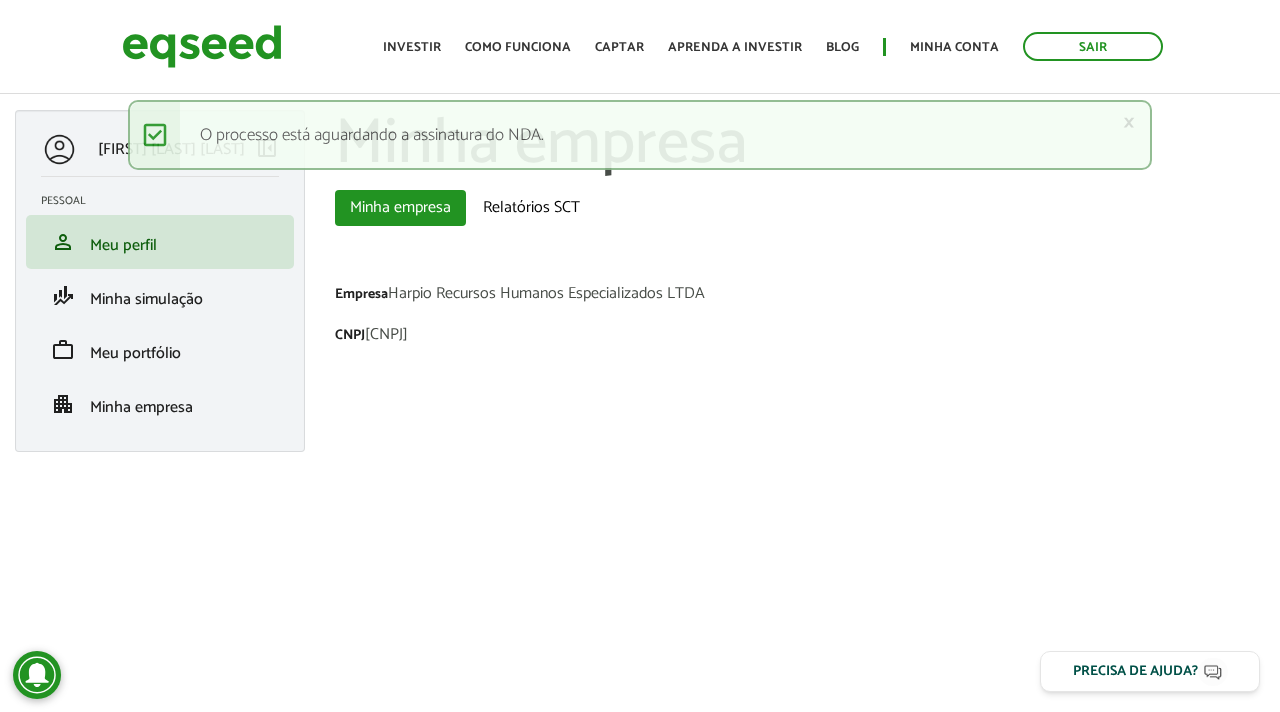 scroll, scrollTop: 0, scrollLeft: 0, axis: both 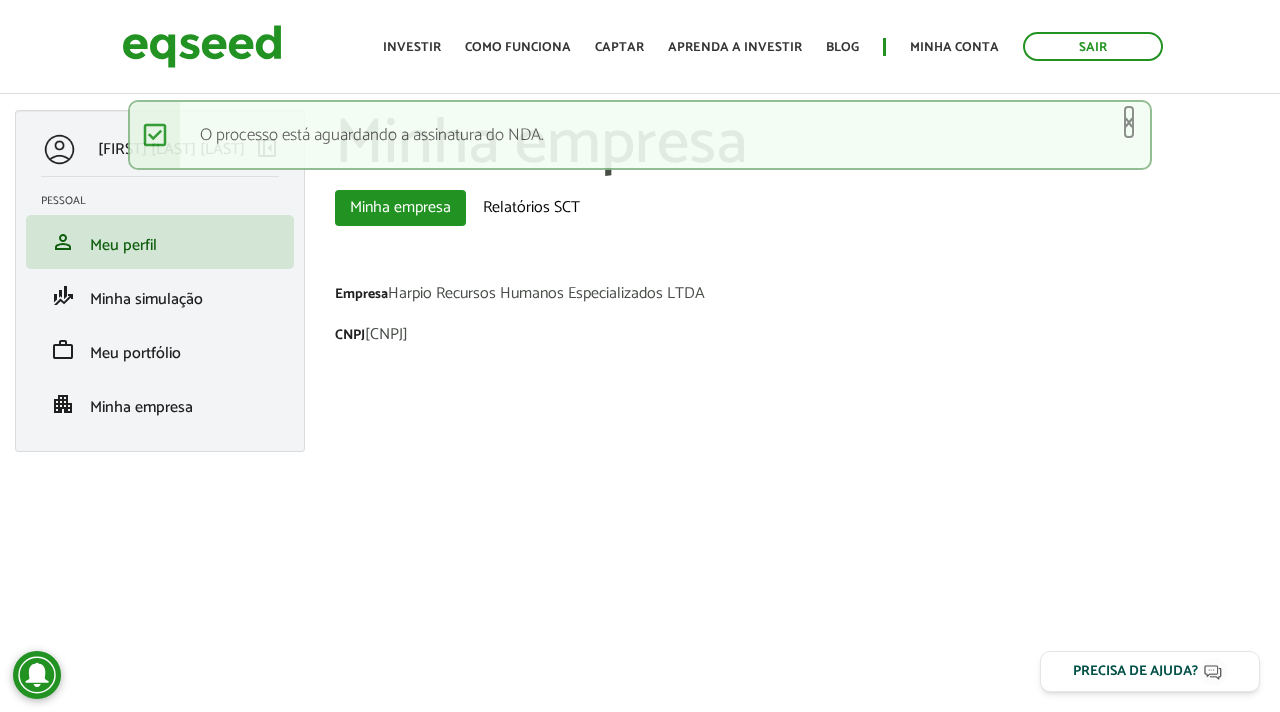 click on "×" at bounding box center (1129, 122) 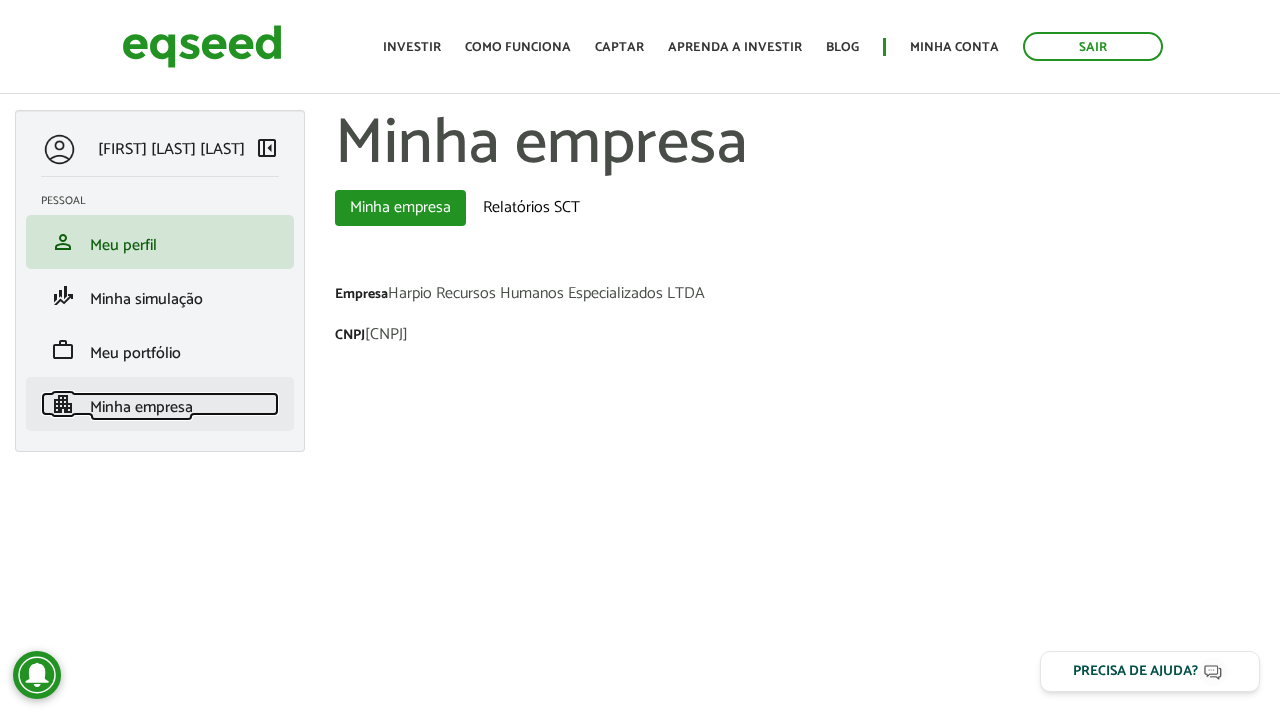 click on "Minha empresa" at bounding box center (141, 407) 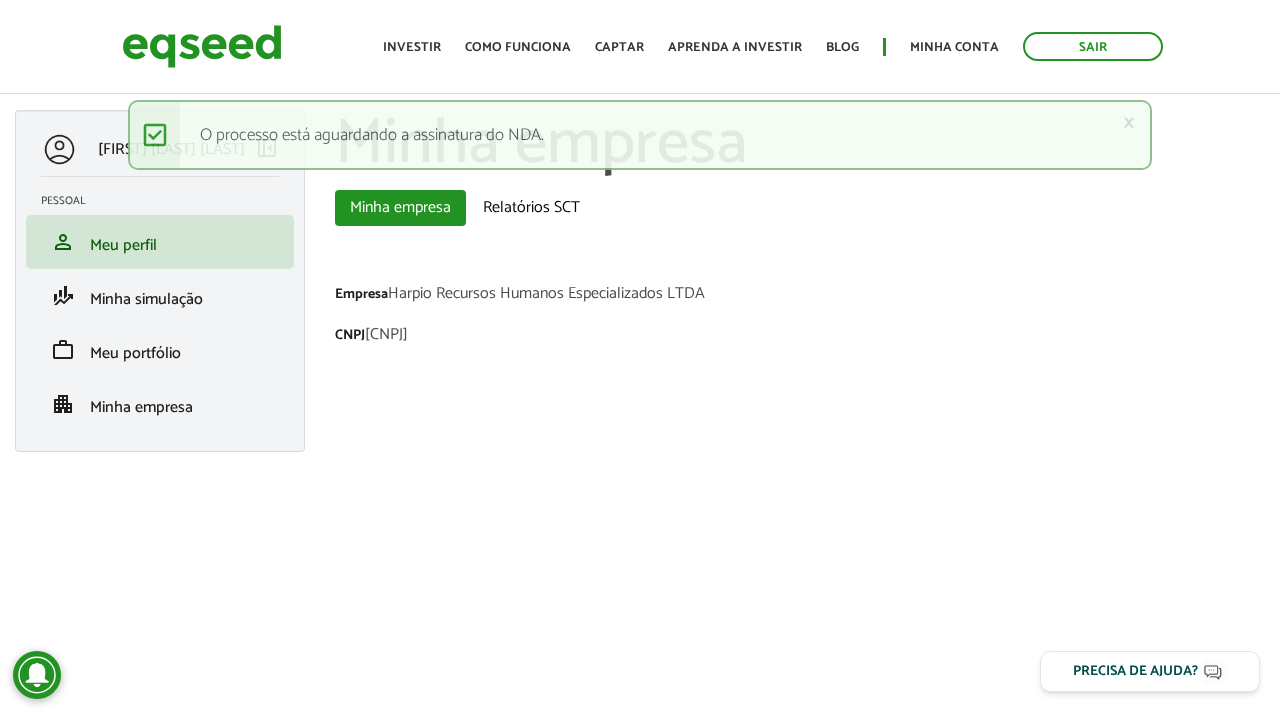 scroll, scrollTop: 0, scrollLeft: 0, axis: both 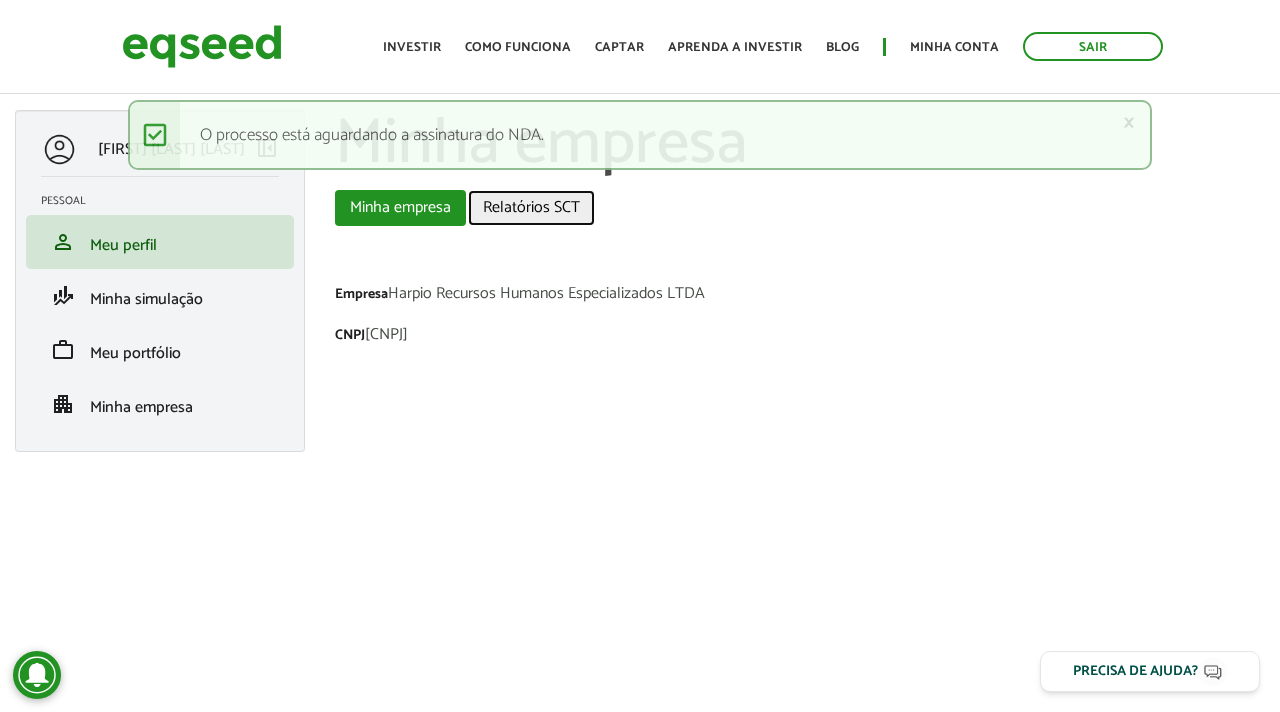 click on "Relatórios SCT" at bounding box center (531, 208) 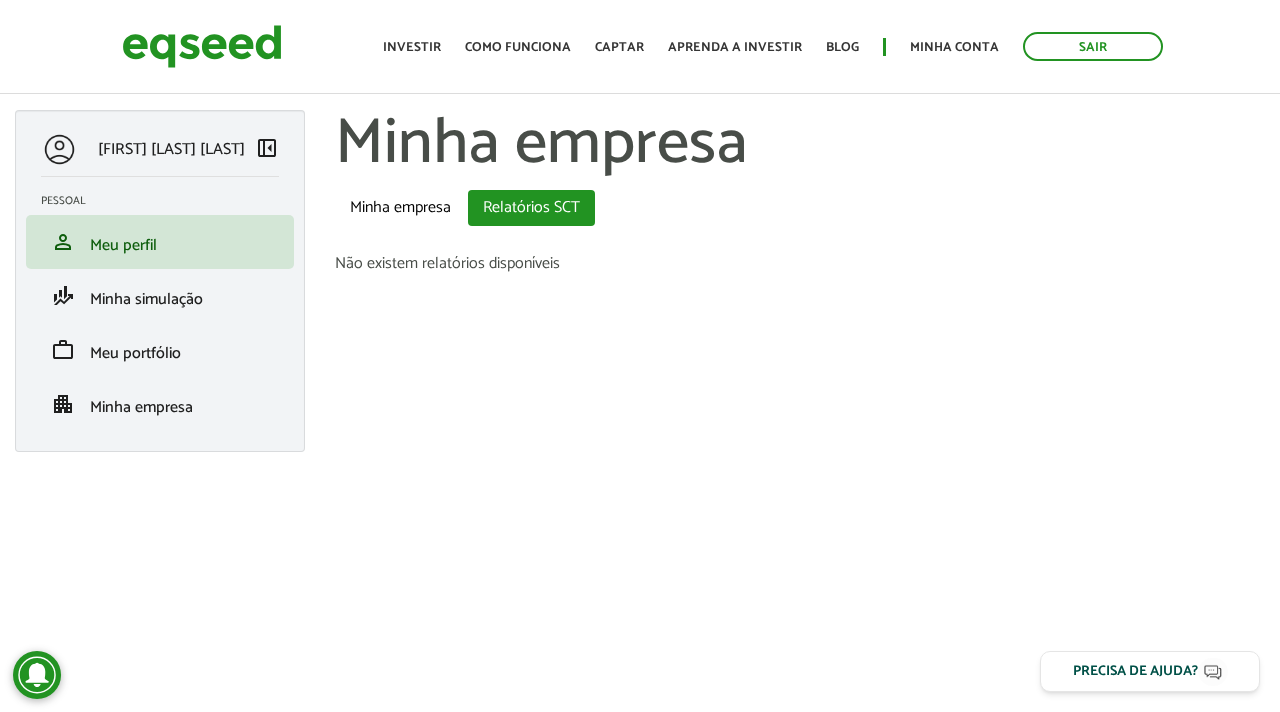 scroll, scrollTop: 0, scrollLeft: 0, axis: both 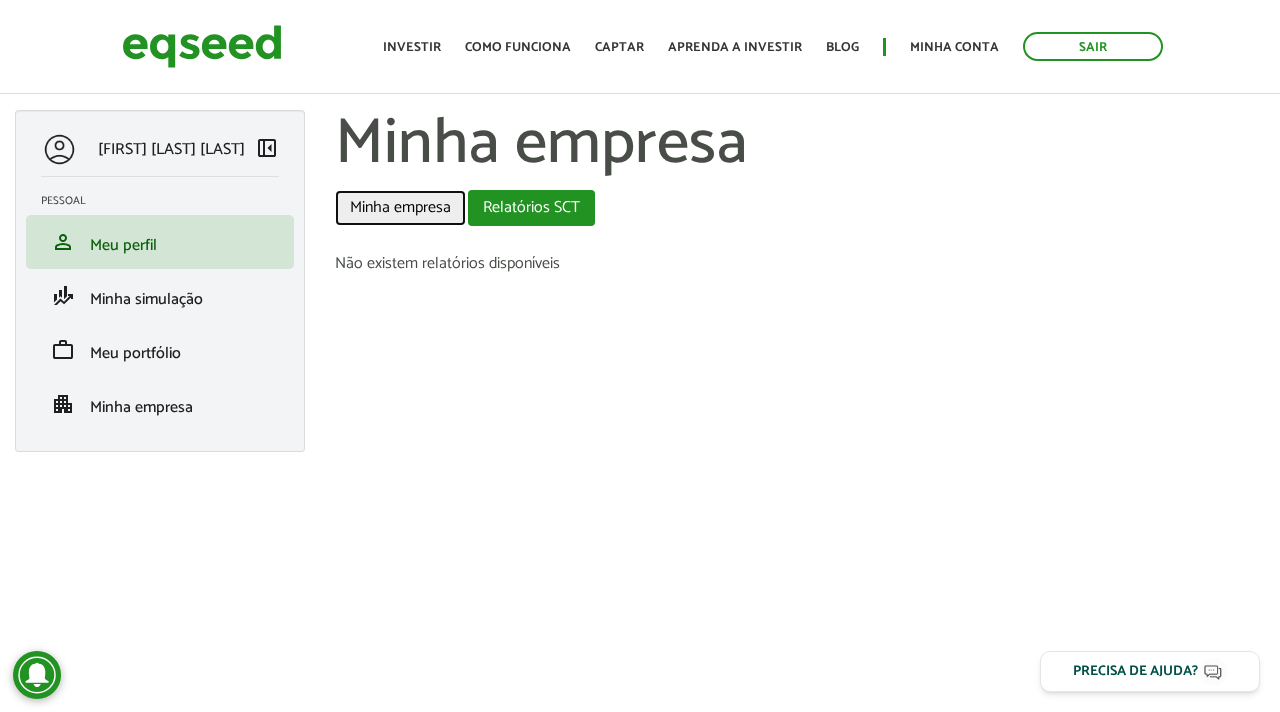 click on "Minha empresa" at bounding box center [400, 208] 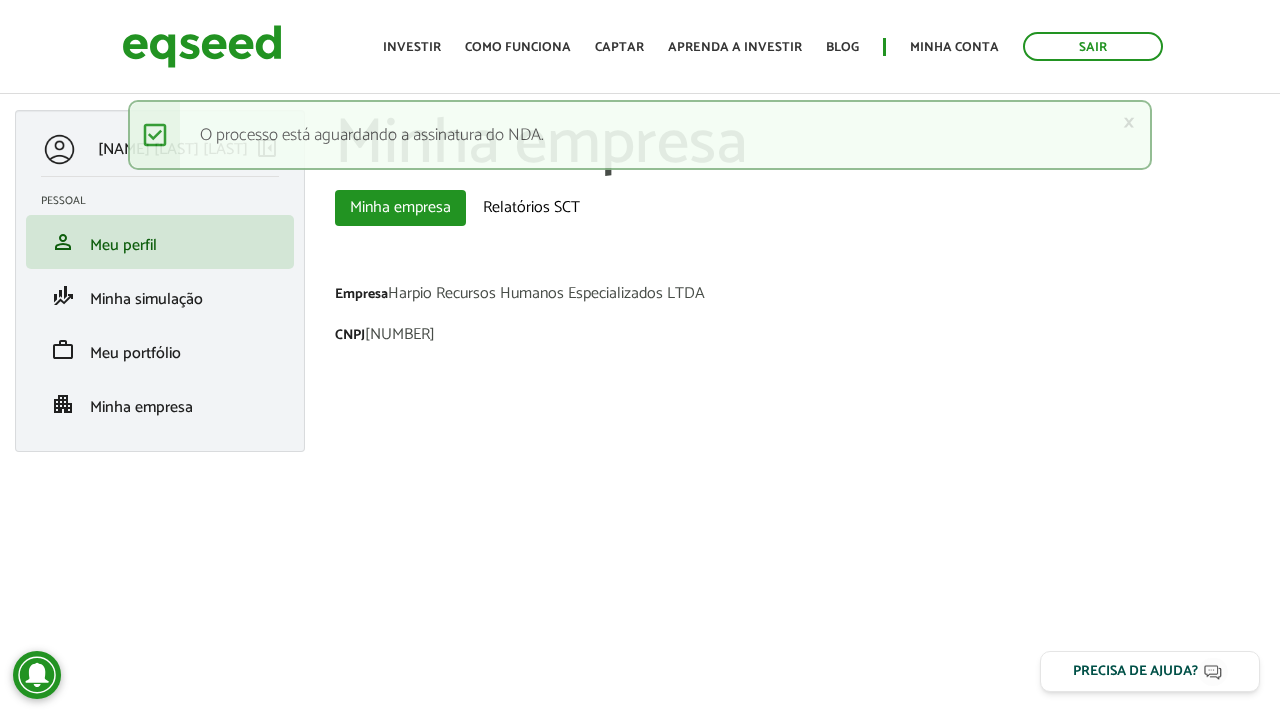 scroll, scrollTop: 0, scrollLeft: 0, axis: both 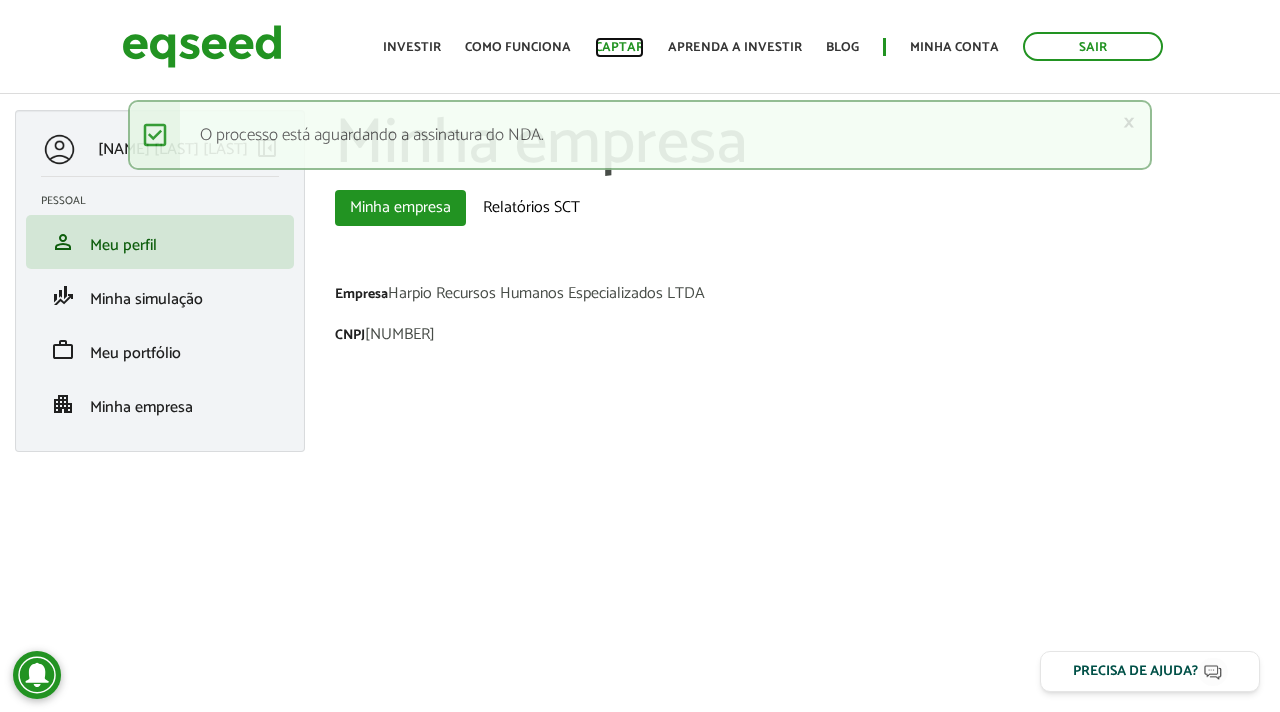 click on "Captar" at bounding box center [619, 47] 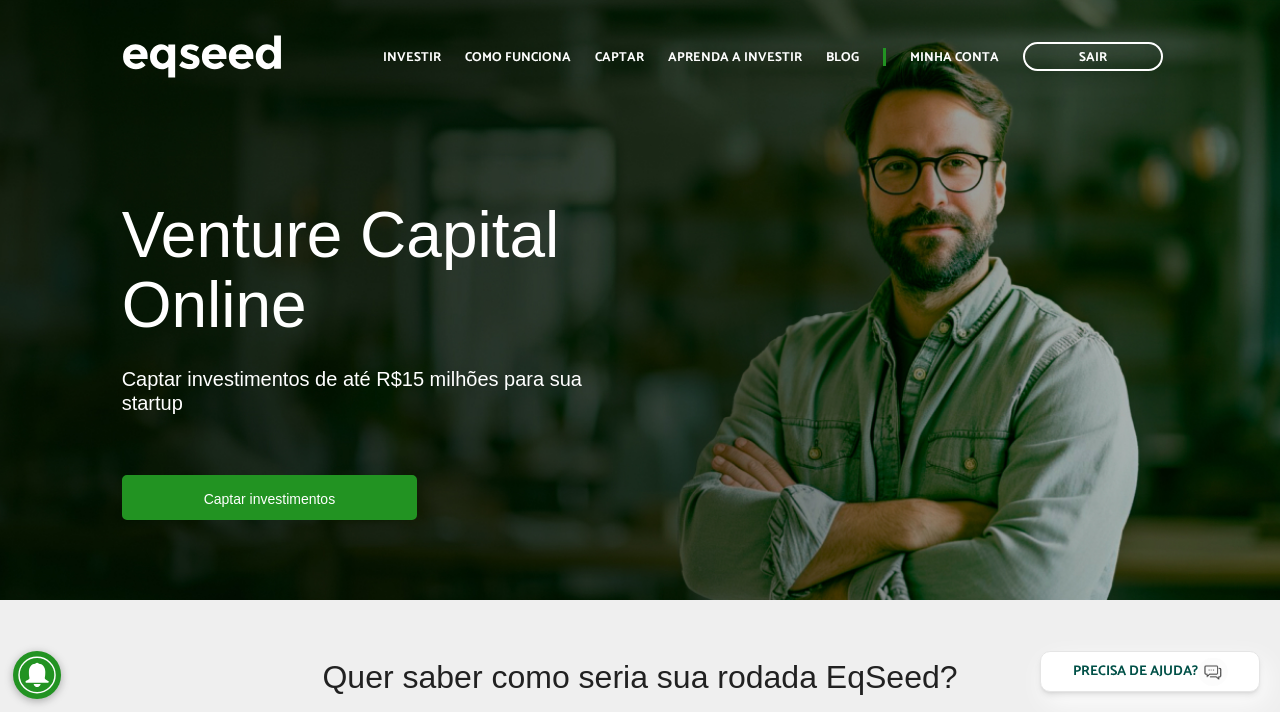 scroll, scrollTop: 0, scrollLeft: 0, axis: both 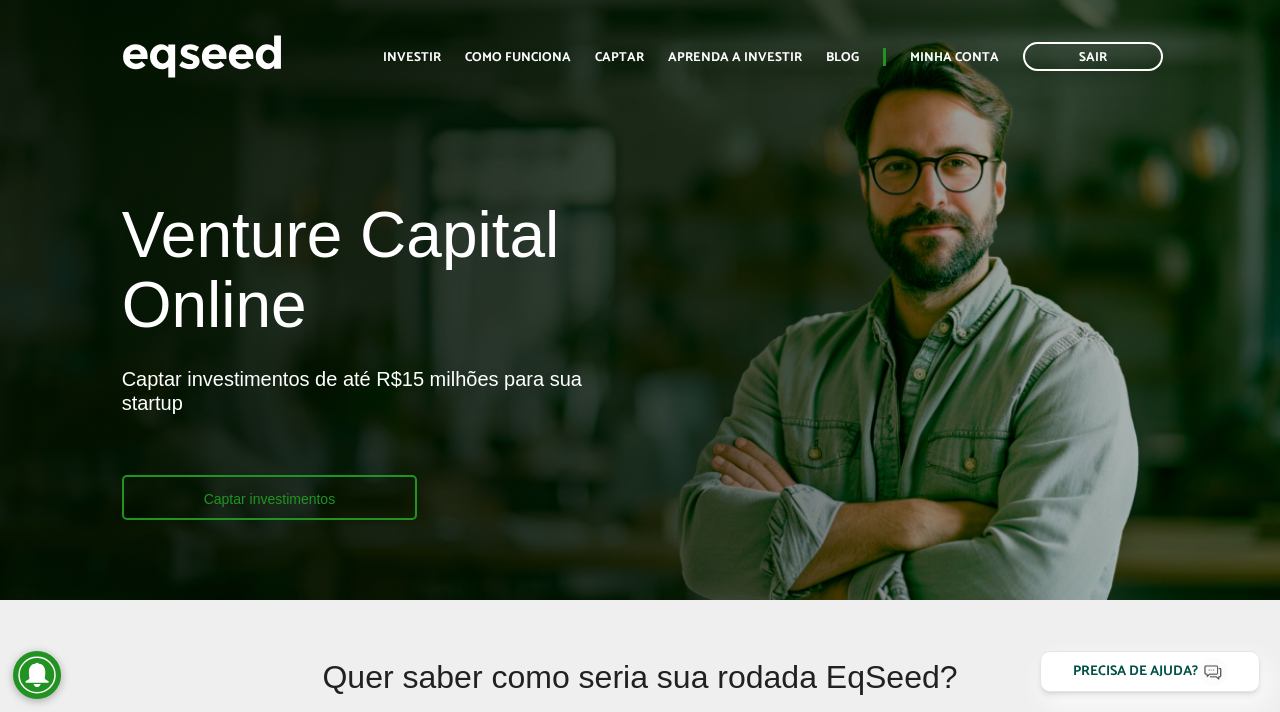 click on "Captar investimentos" at bounding box center [270, 497] 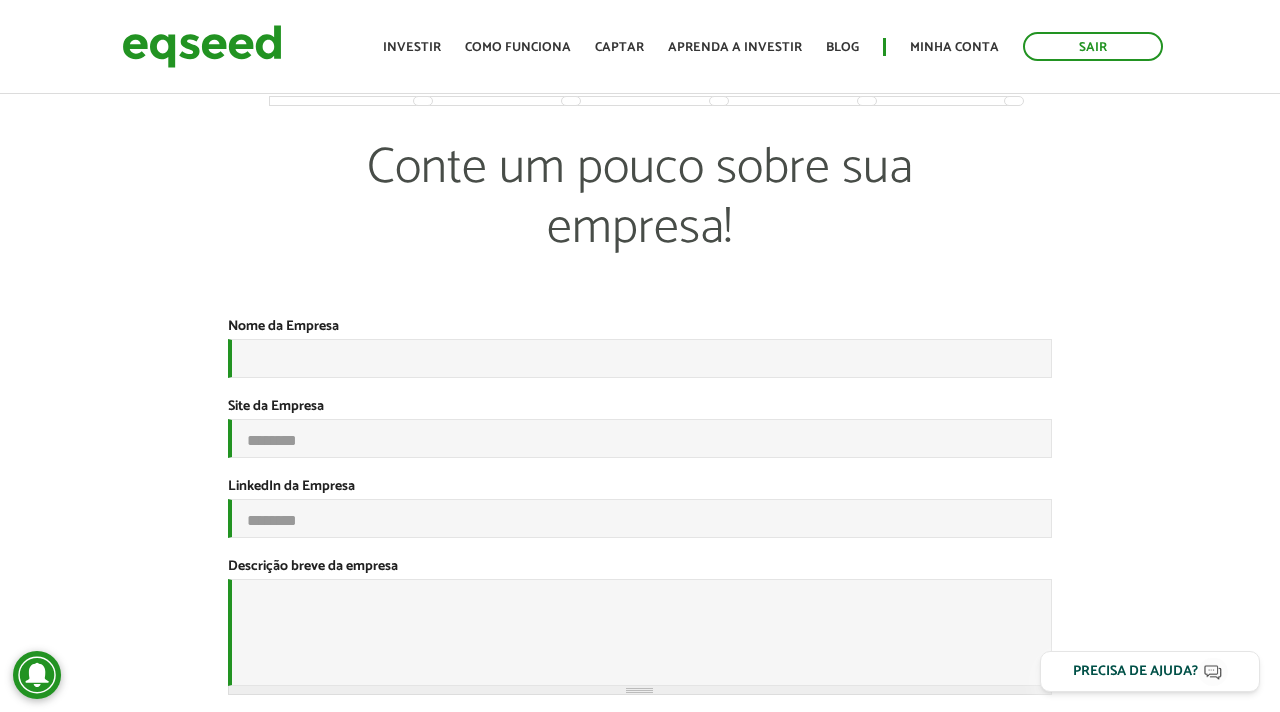 scroll, scrollTop: 0, scrollLeft: 0, axis: both 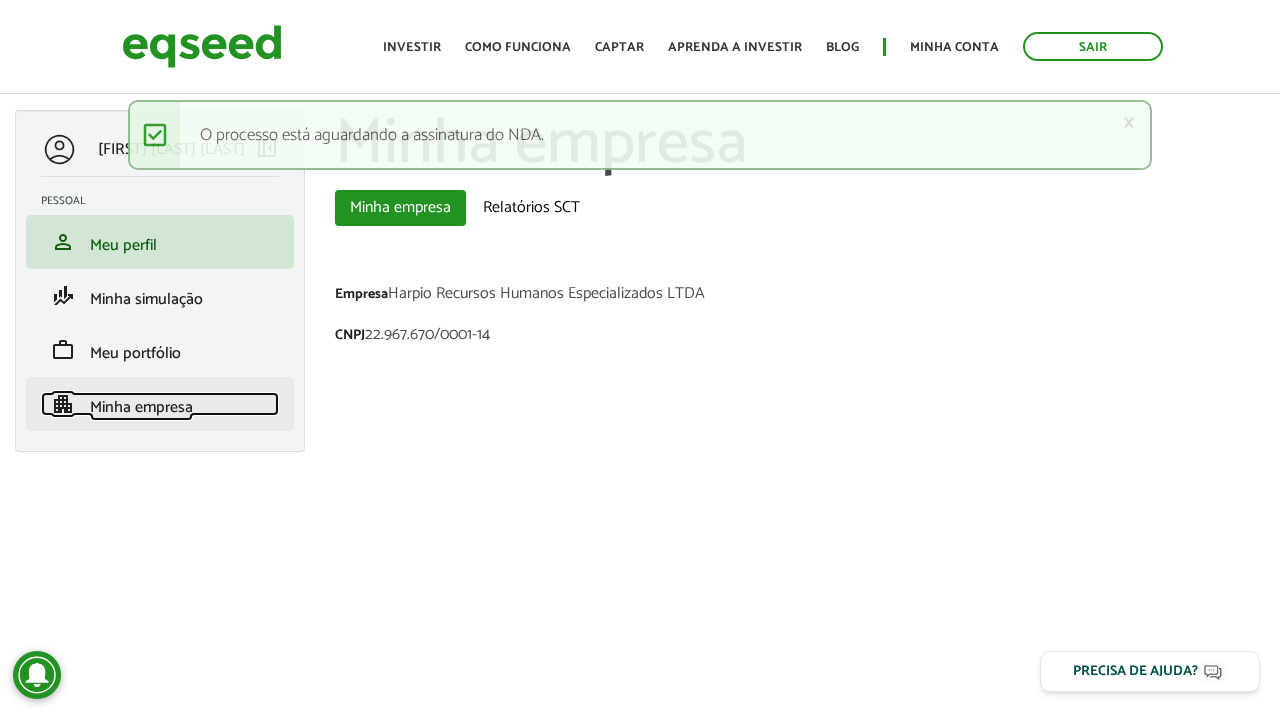 click on "Minha empresa" at bounding box center (141, 407) 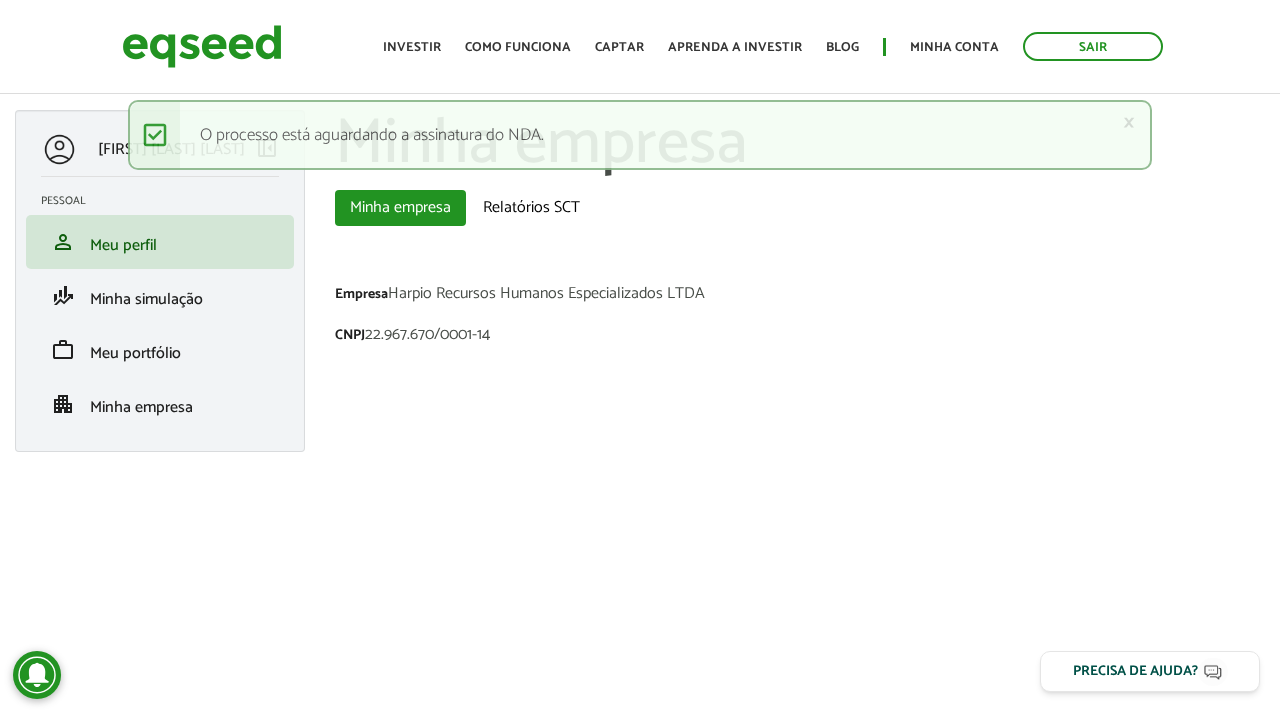scroll, scrollTop: 0, scrollLeft: 0, axis: both 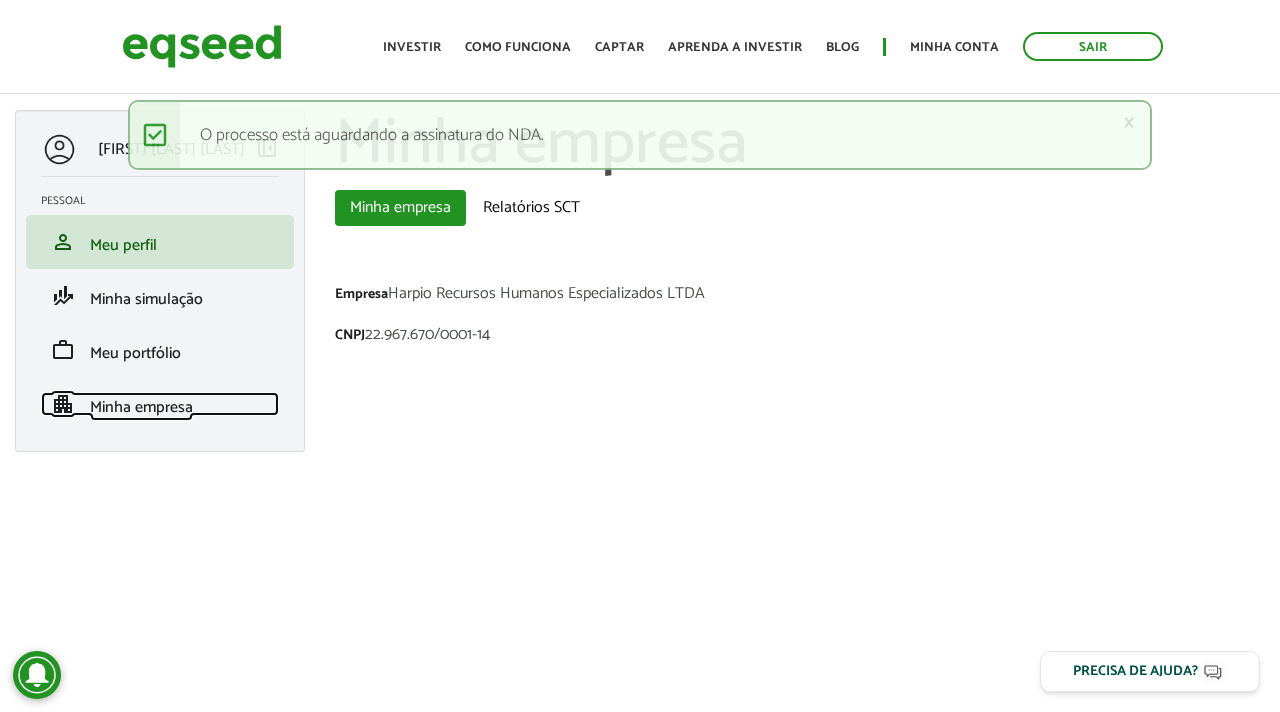 click on "Minha empresa" at bounding box center (141, 407) 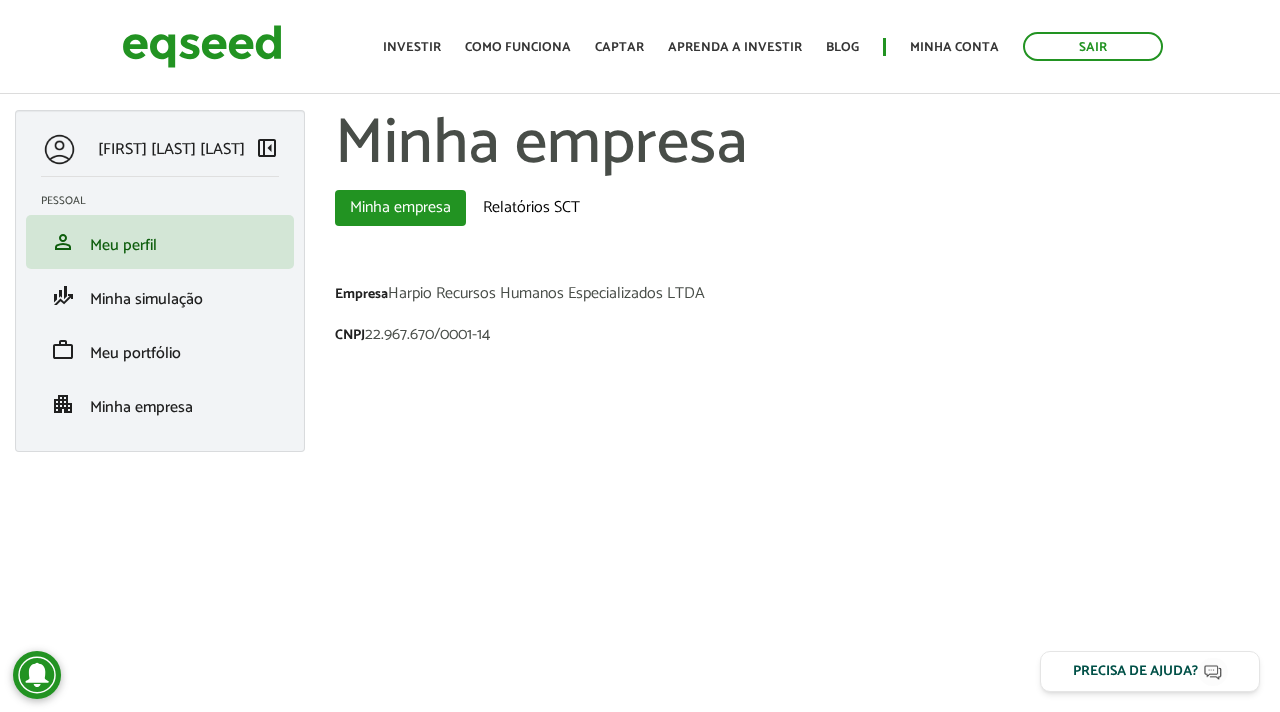 scroll, scrollTop: 0, scrollLeft: 0, axis: both 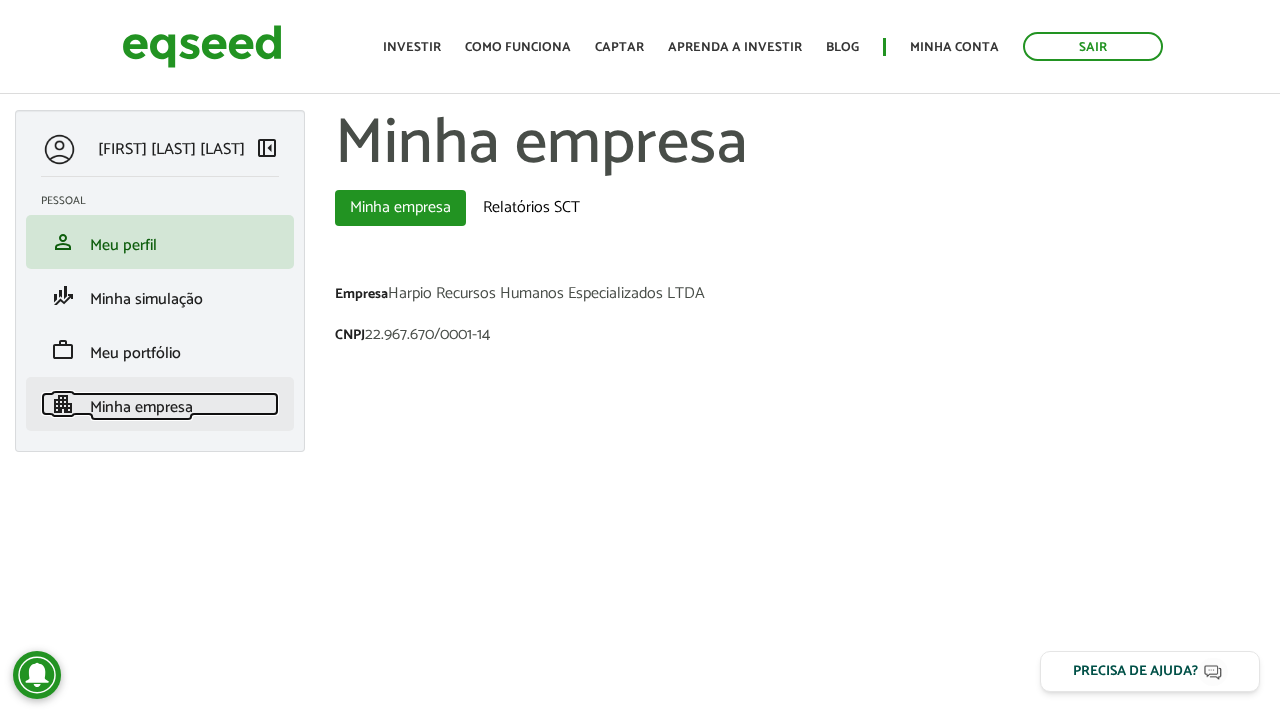 click on "Minha empresa" at bounding box center (141, 407) 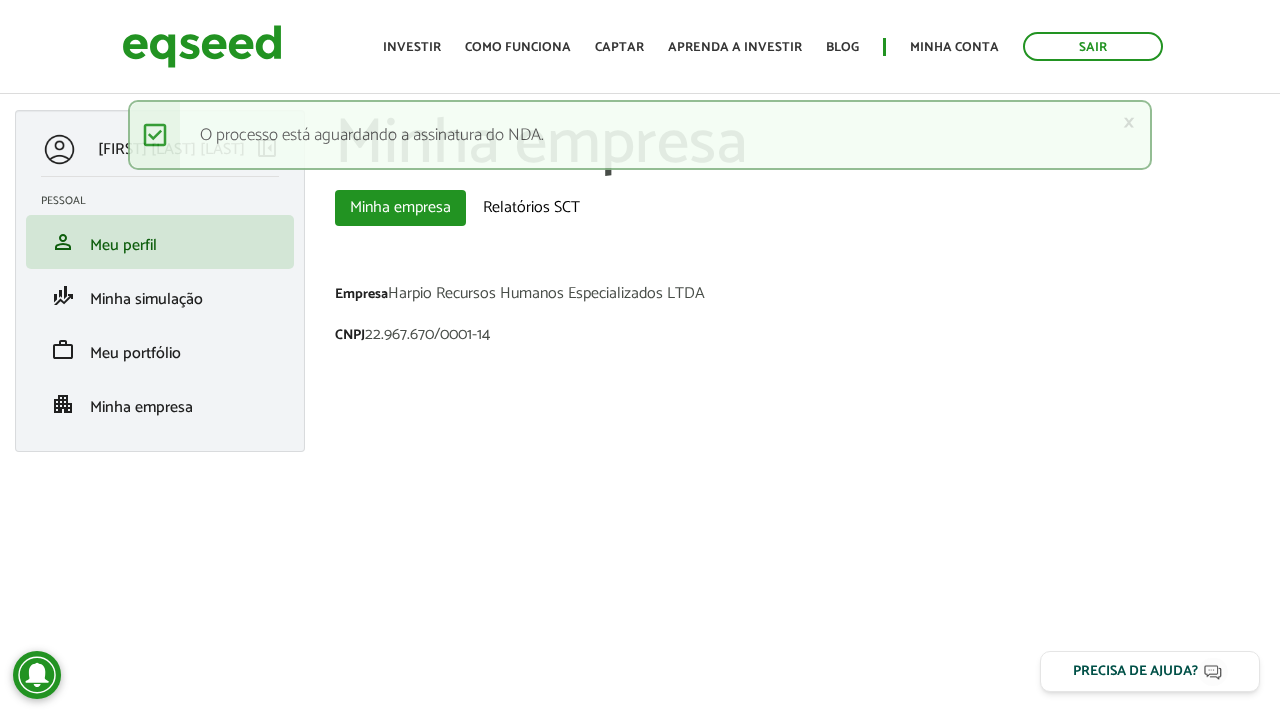 scroll, scrollTop: 0, scrollLeft: 0, axis: both 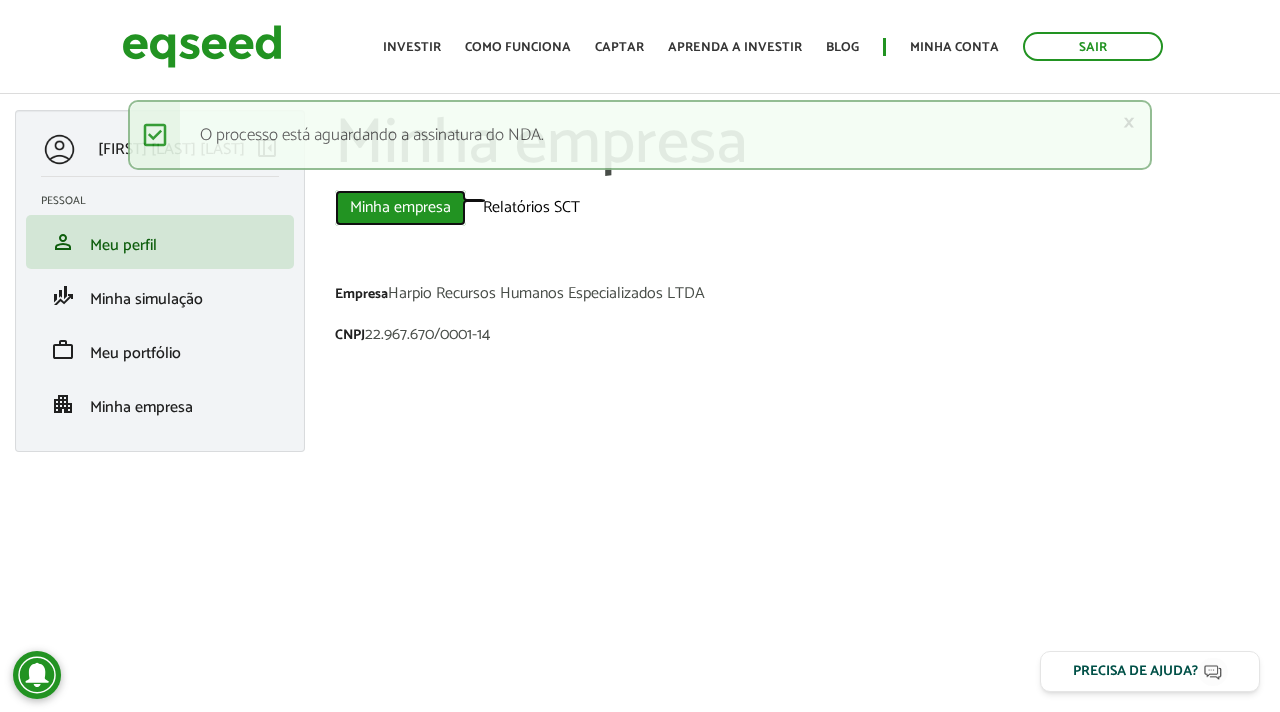 click on "Minha empresa (aba ativa)" at bounding box center (400, 208) 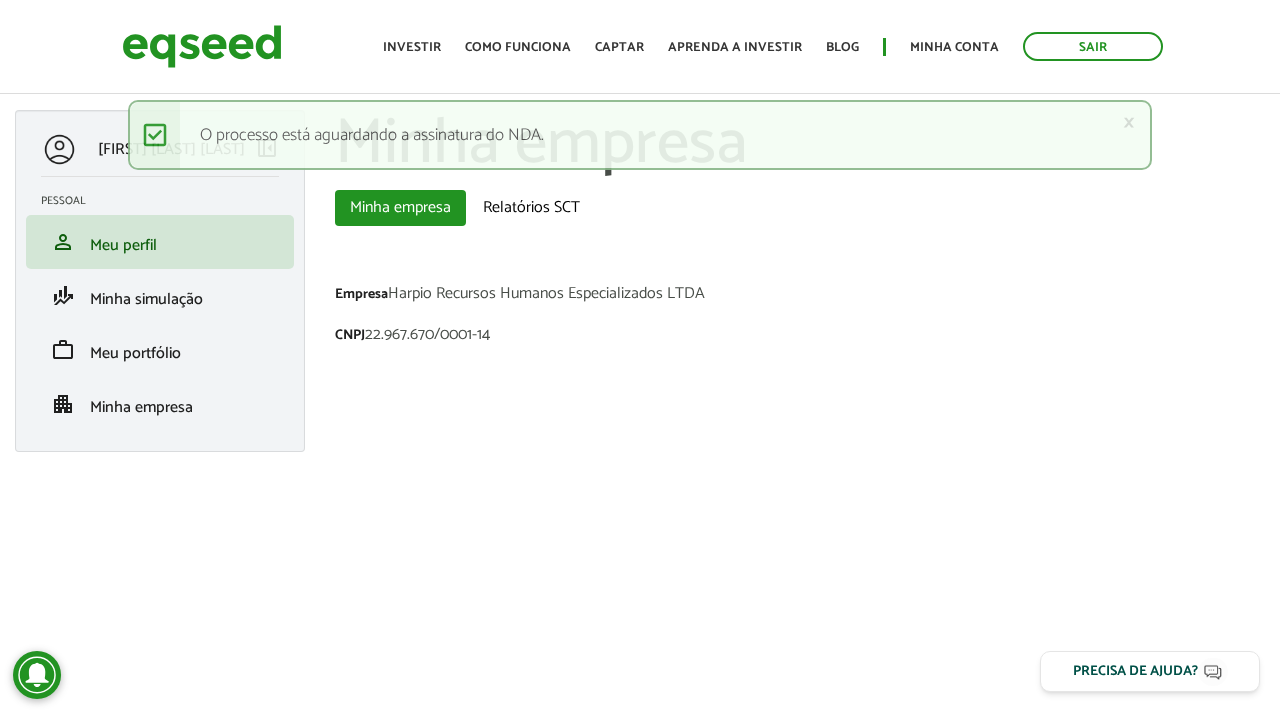 scroll, scrollTop: 0, scrollLeft: 0, axis: both 